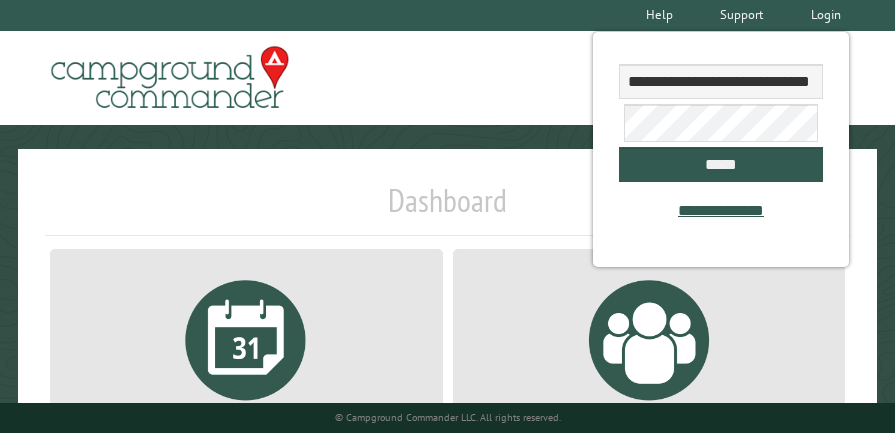 scroll, scrollTop: 0, scrollLeft: 0, axis: both 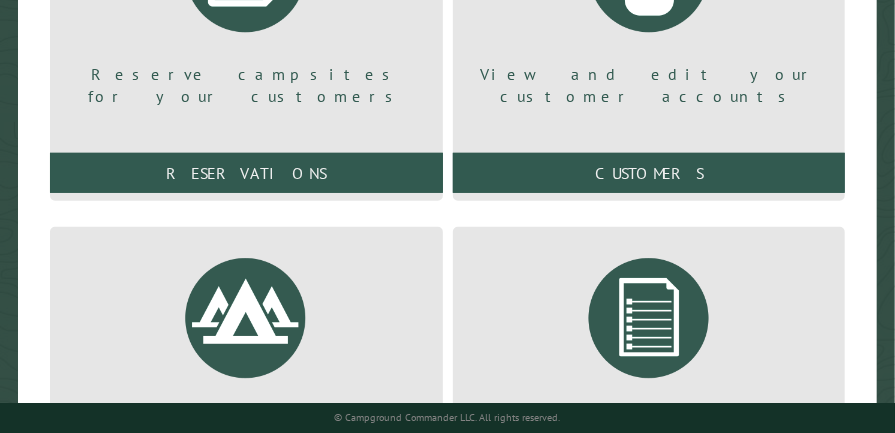 click at bounding box center [649, 318] 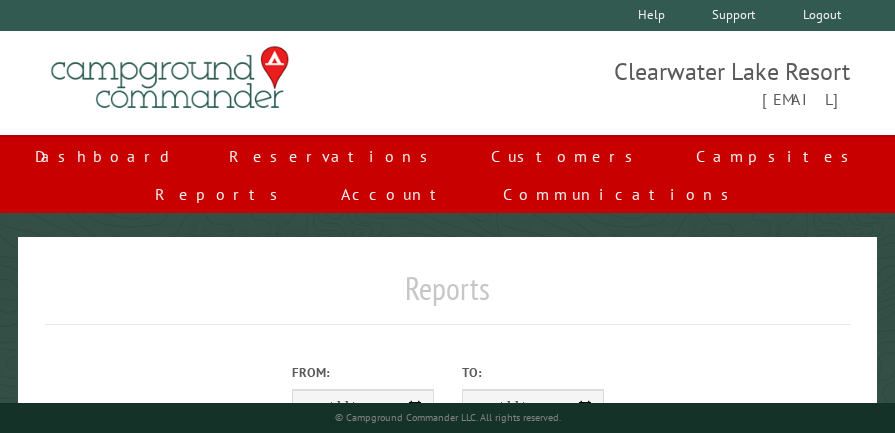scroll, scrollTop: 0, scrollLeft: 0, axis: both 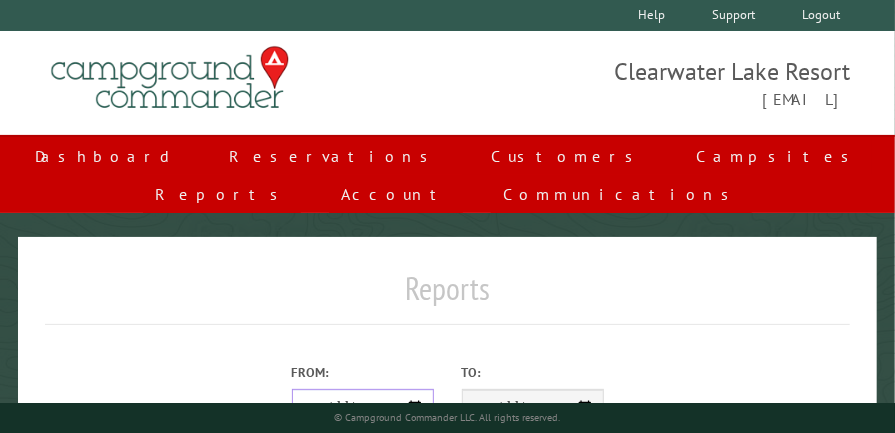 click on "From:" at bounding box center (363, 408) 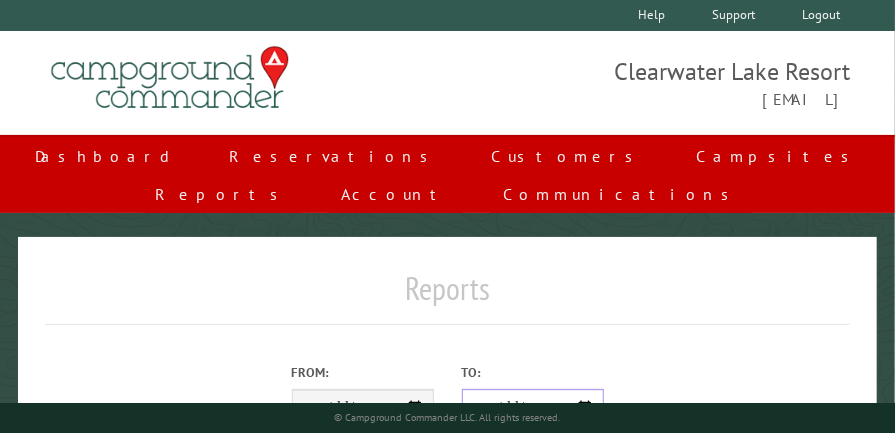 click on "**********" at bounding box center [533, 408] 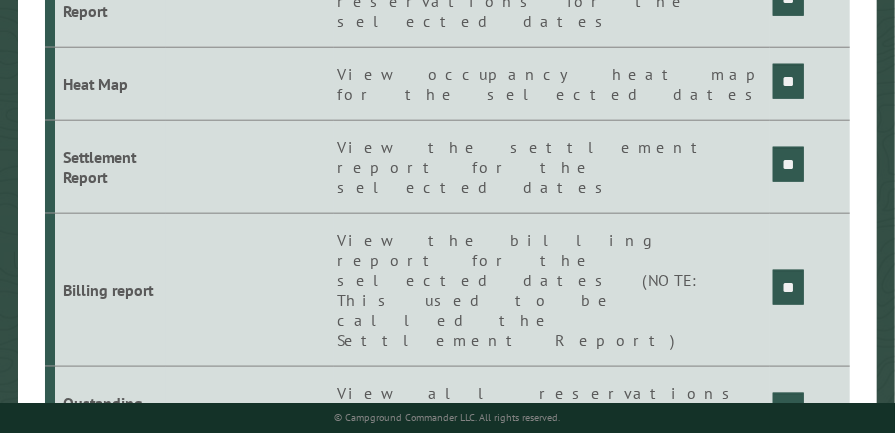 scroll, scrollTop: 369, scrollLeft: 0, axis: vertical 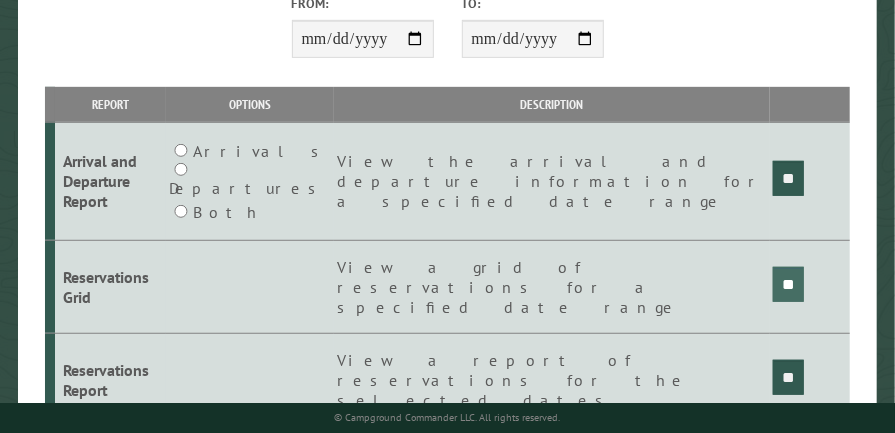 click on "**" at bounding box center [788, 178] 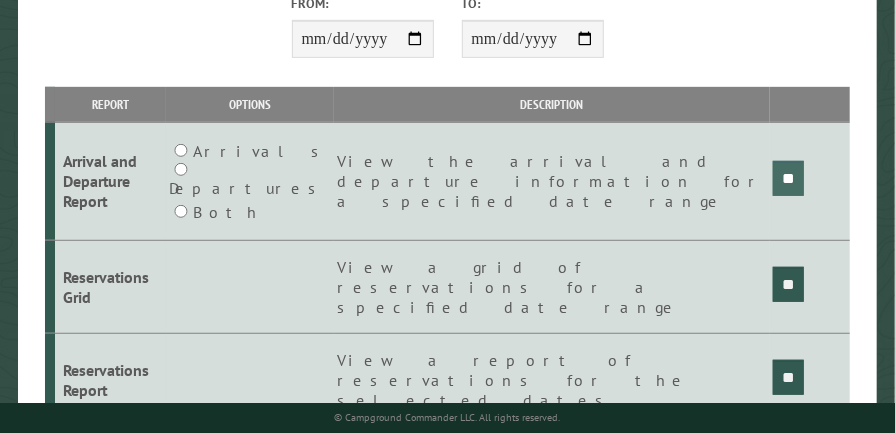 click on "**" at bounding box center [788, 178] 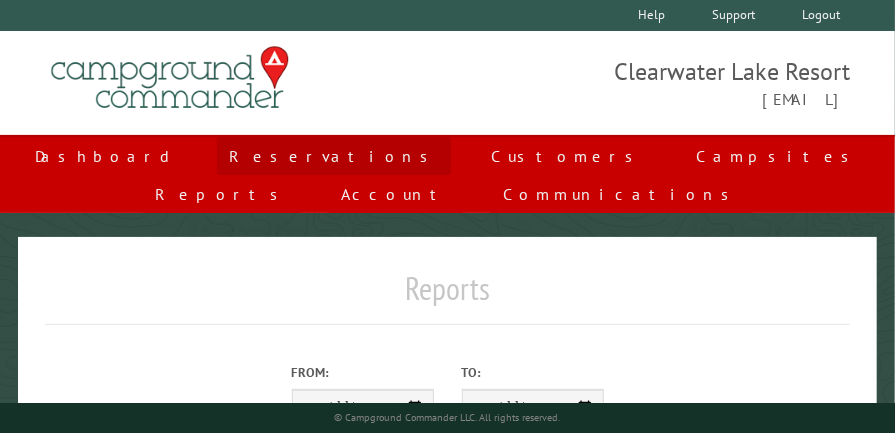 click on "Reservations" at bounding box center (334, 156) 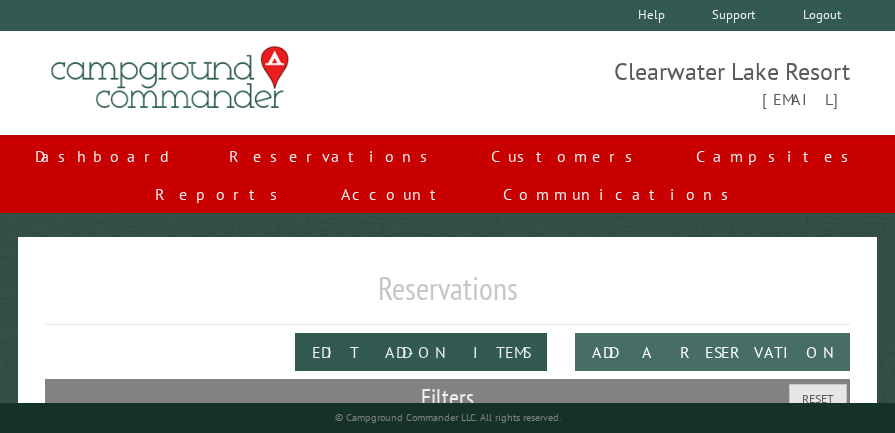 scroll, scrollTop: 0, scrollLeft: 0, axis: both 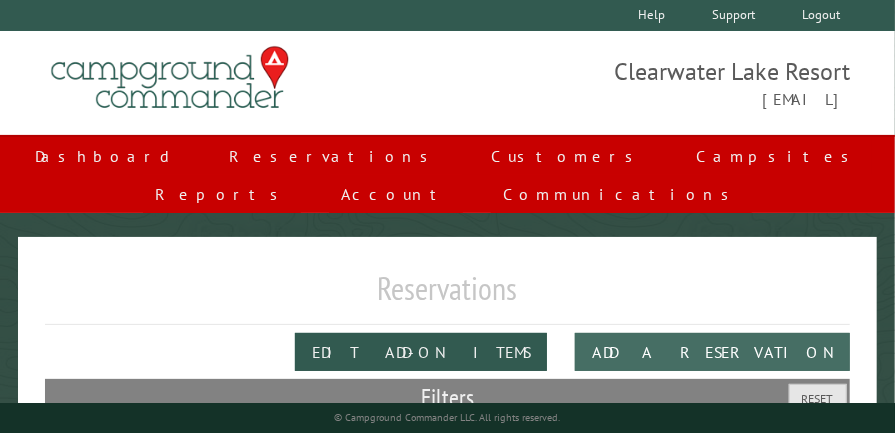 click on "Add a Reservation" at bounding box center [712, 352] 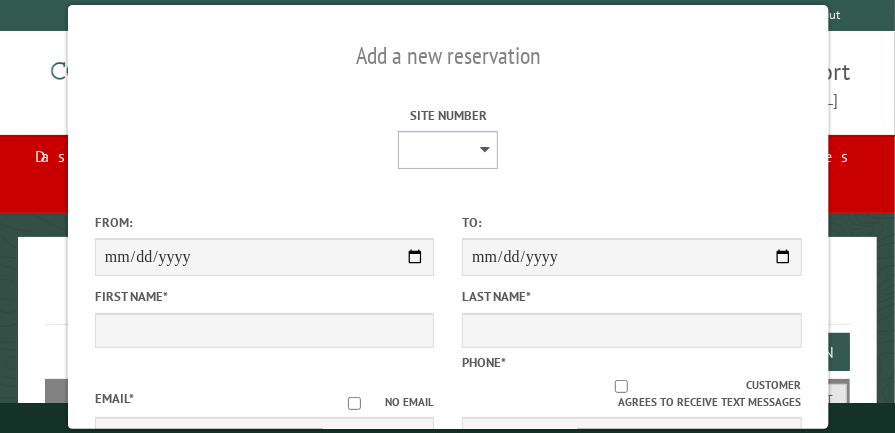 click on "* * * * * * * * * ** ** ** ** ** ** ** ** ** ** ** ** ** ** ** ** ** ** ** ** ** ** ** ** ** ** ** ** ** **** **** **** **** **** **** **** ****" at bounding box center (448, 150) 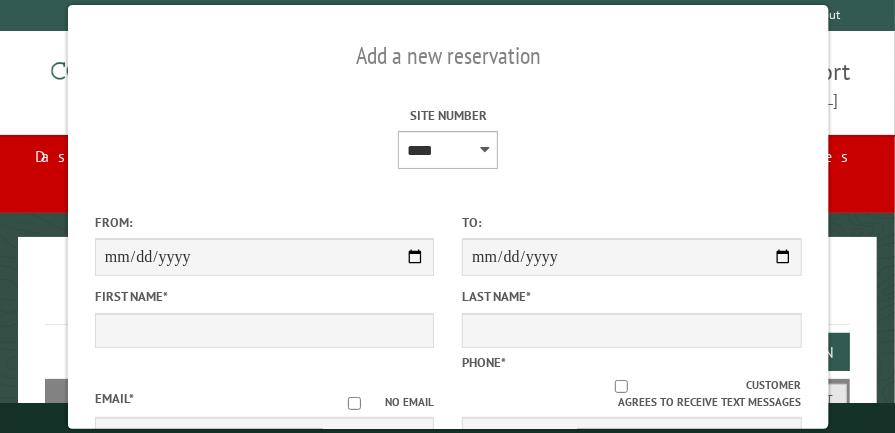 click on "* * * * * * * * * ** ** ** ** ** ** ** ** ** ** ** ** ** ** ** ** ** ** ** ** ** ** ** ** ** ** ** ** ** **** **** **** **** **** **** **** ****" at bounding box center [448, 150] 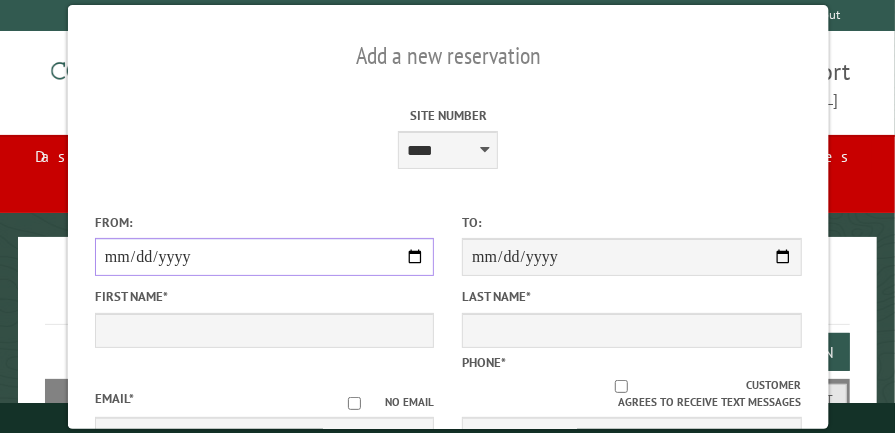 click on "From:" at bounding box center [263, 257] 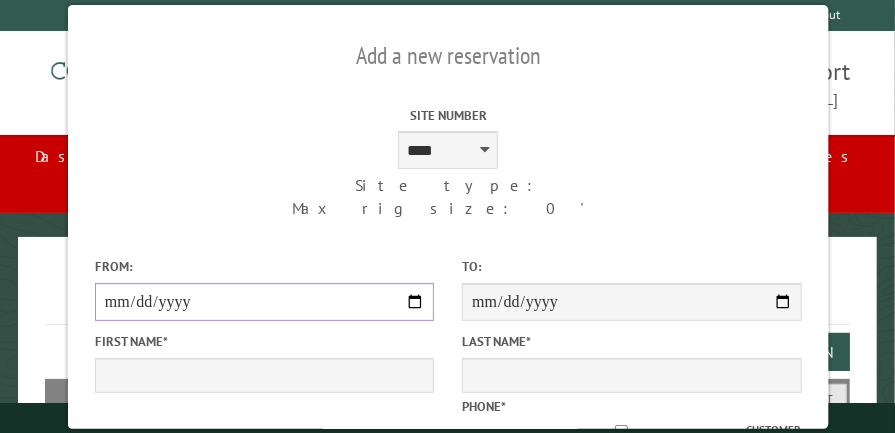 type on "**********" 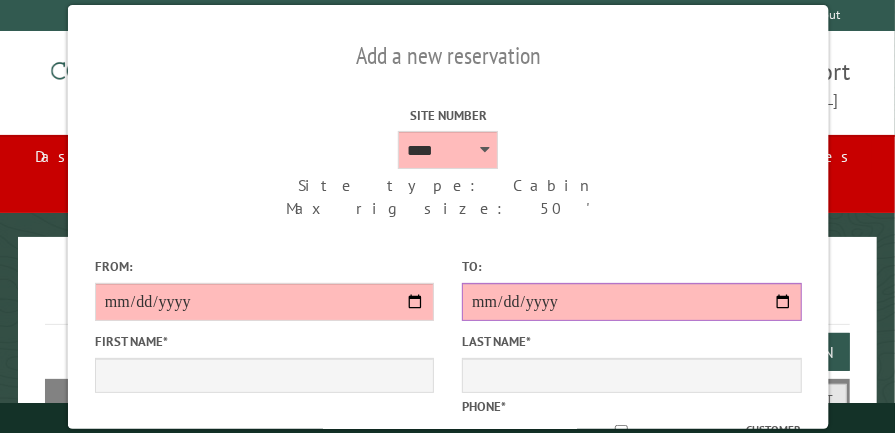 click on "**********" at bounding box center [630, 302] 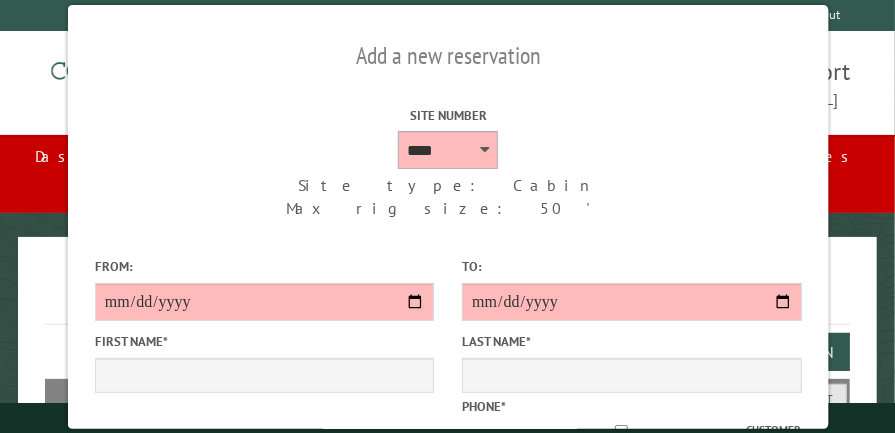 click on "* * * * * * * * * ** ** ** ** ** ** ** ** ** ** ** ** ** ** ** ** ** ** ** ** ** ** ** ** ** ** ** ** ** **** **** **** **** **** **** **** ****" at bounding box center (448, 150) 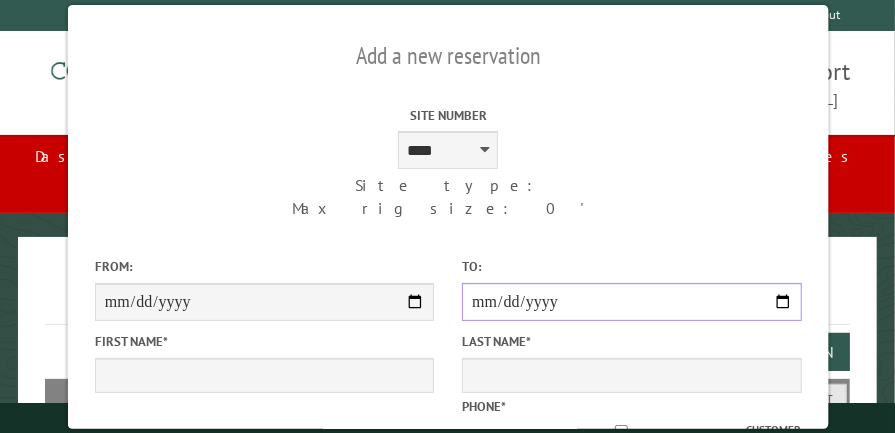 click on "**********" at bounding box center (630, 302) 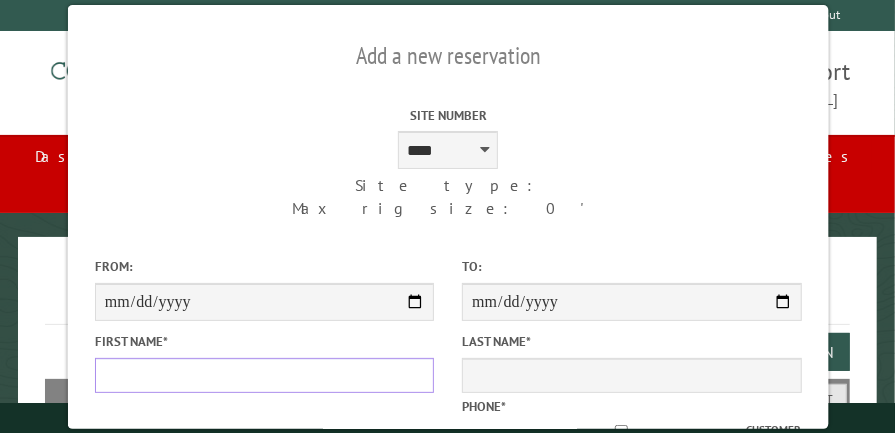 click on "First Name *" at bounding box center (263, 375) 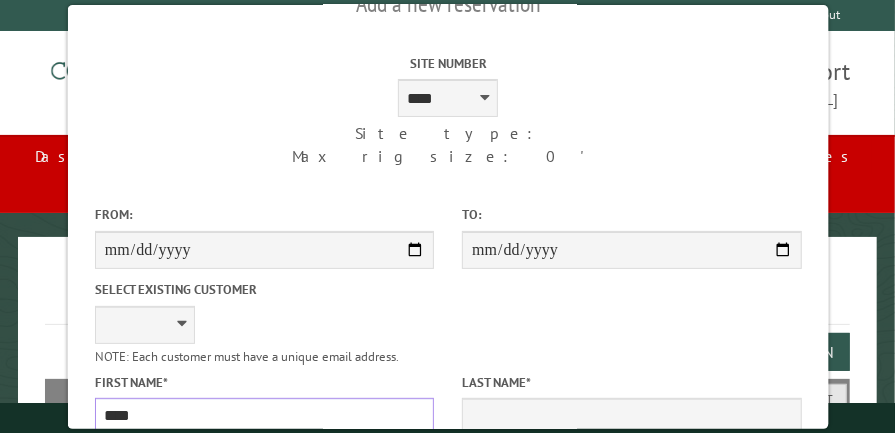 type on "****" 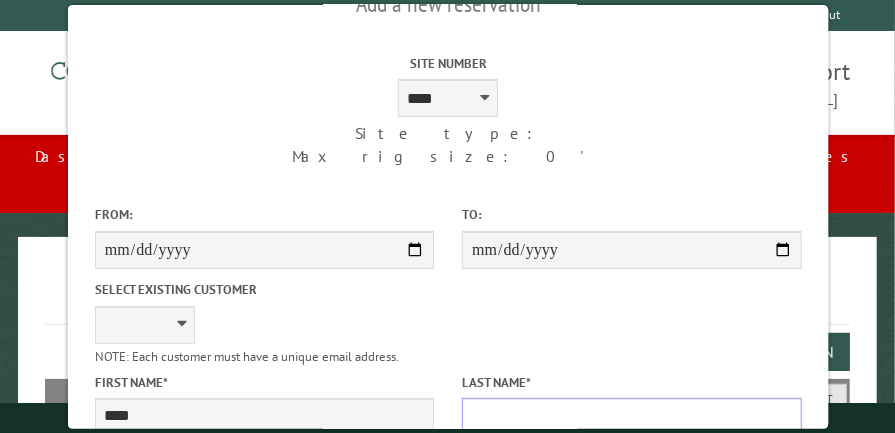 scroll, scrollTop: 60, scrollLeft: 0, axis: vertical 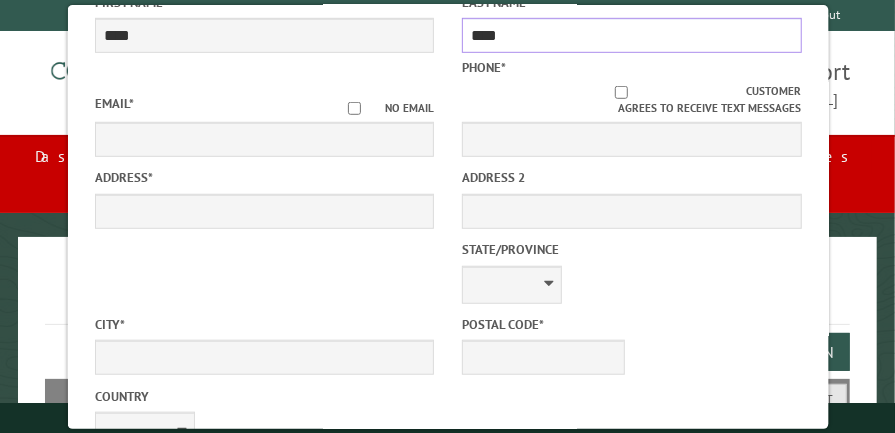 type on "****" 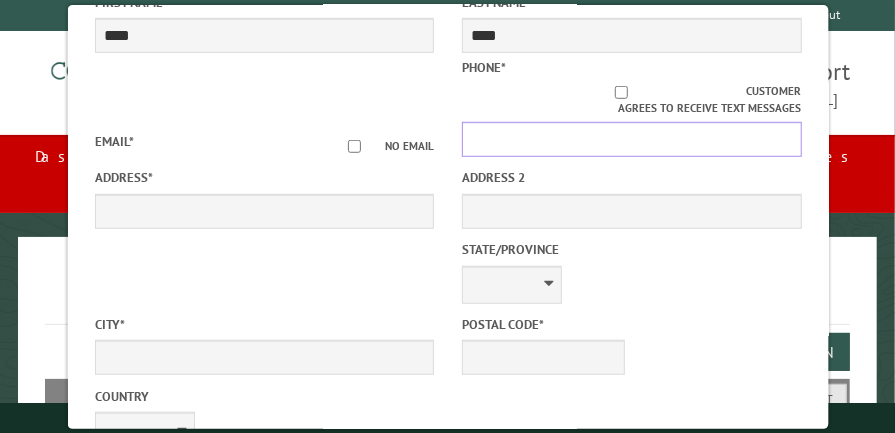 click on "Phone *" at bounding box center [630, 139] 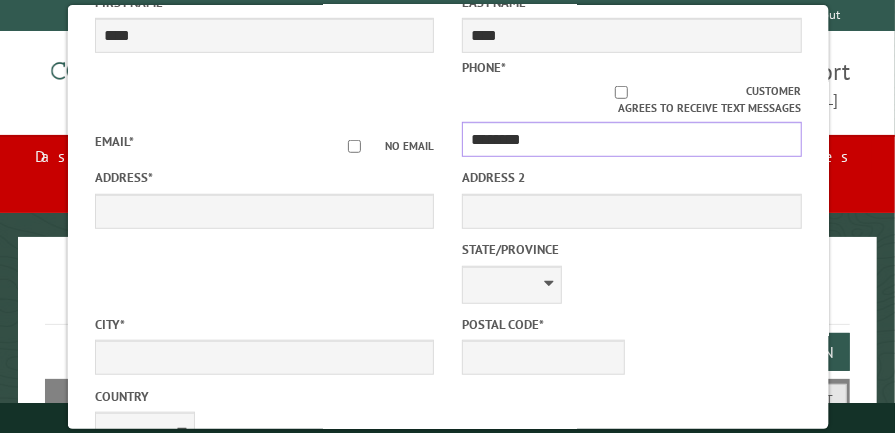 scroll, scrollTop: 803, scrollLeft: 0, axis: vertical 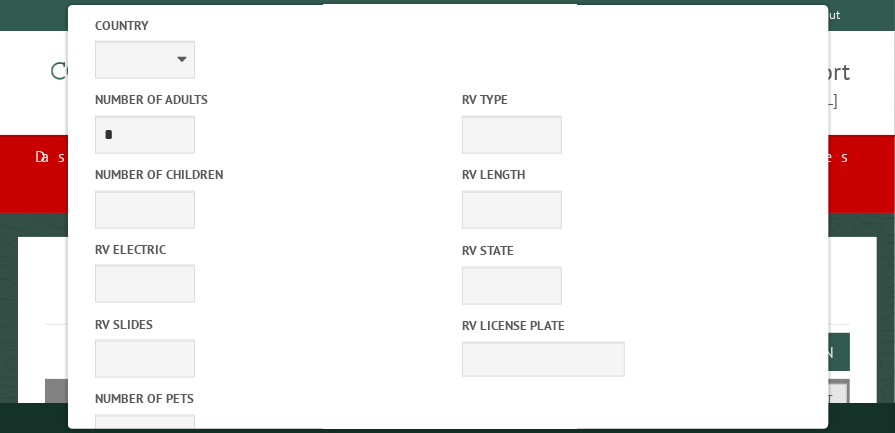 type on "********" 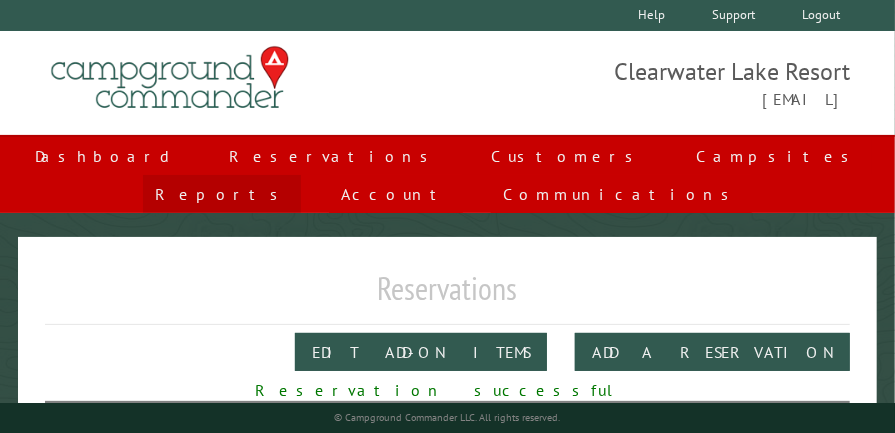 click on "Reports" at bounding box center [222, 194] 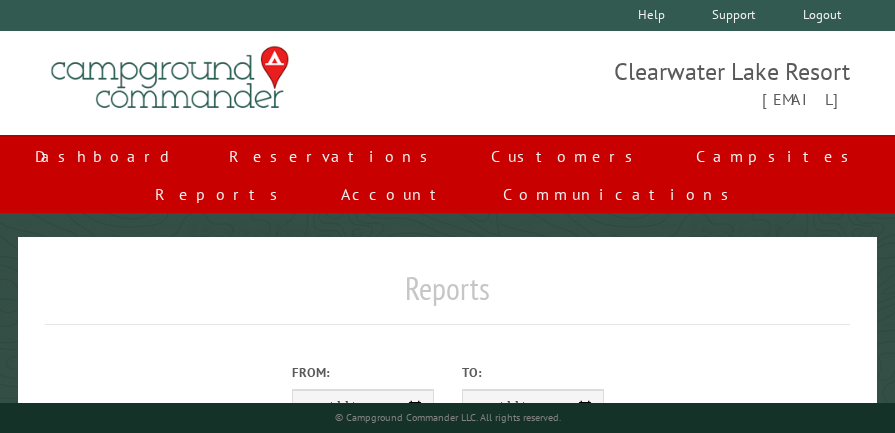scroll, scrollTop: 0, scrollLeft: 0, axis: both 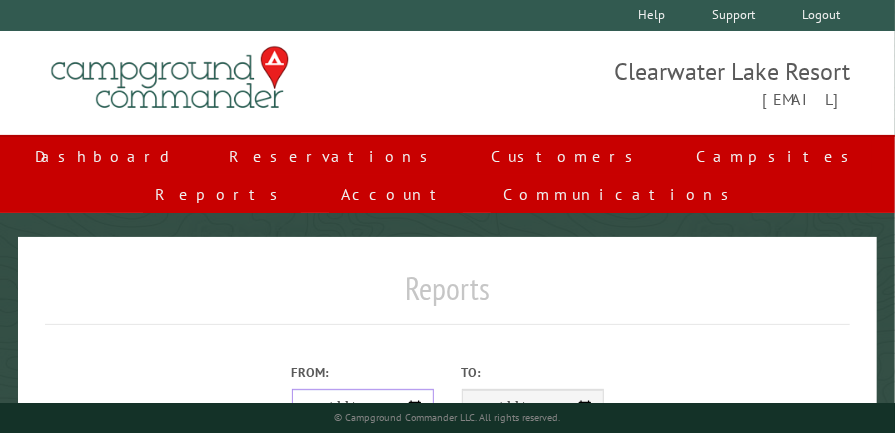 click on "From:" at bounding box center (363, 408) 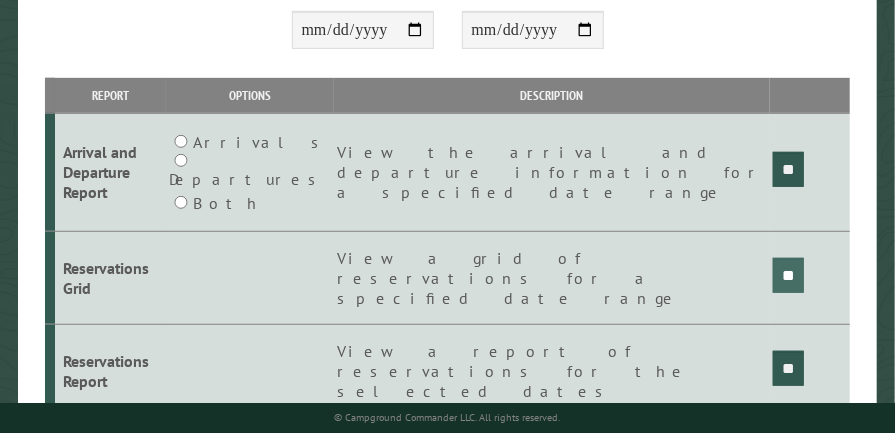 click on "**" at bounding box center (788, 169) 